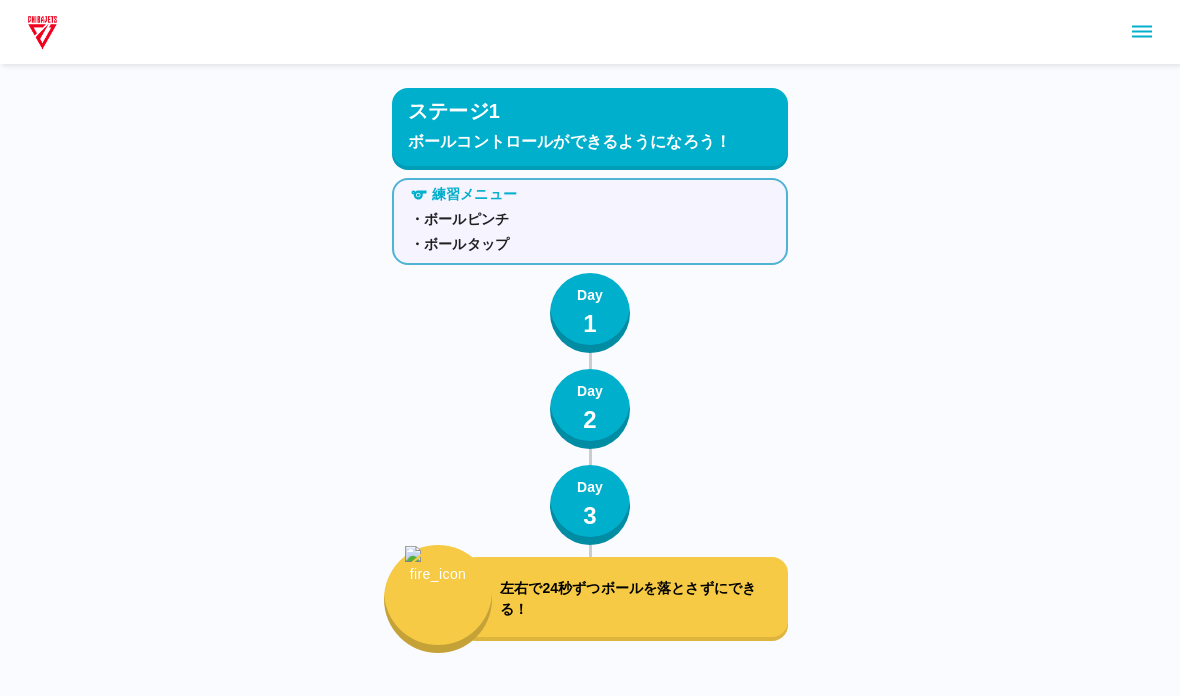 scroll, scrollTop: 640, scrollLeft: 0, axis: vertical 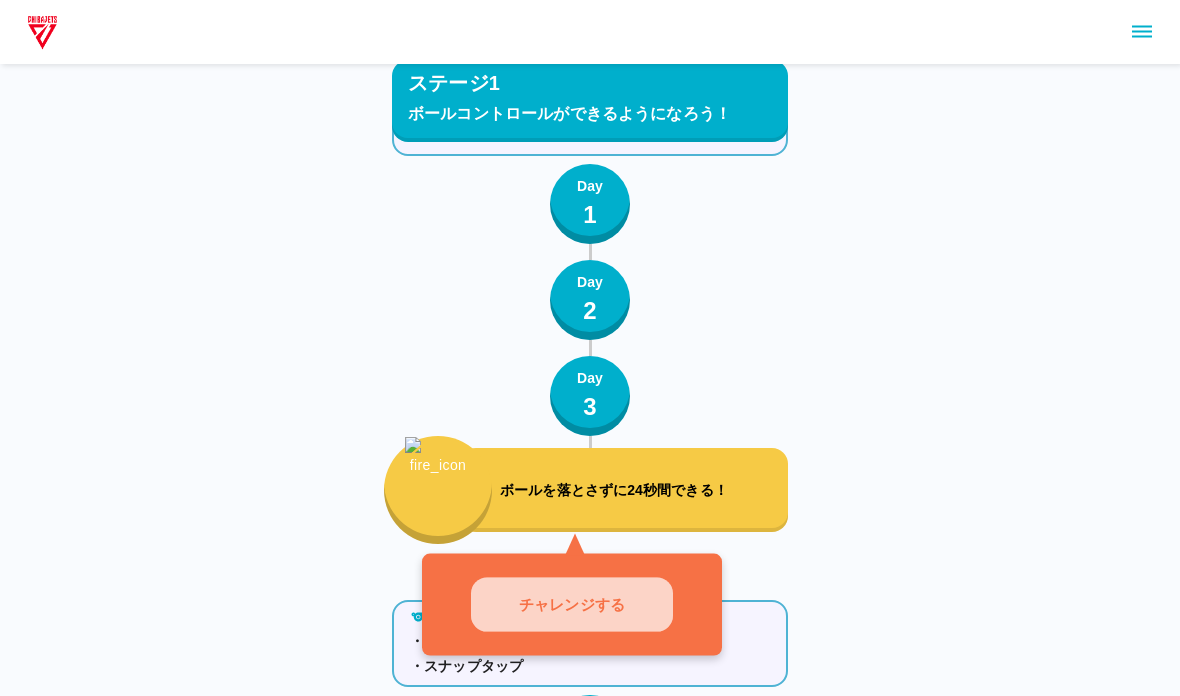 click on "チャレンジする" at bounding box center [572, 604] 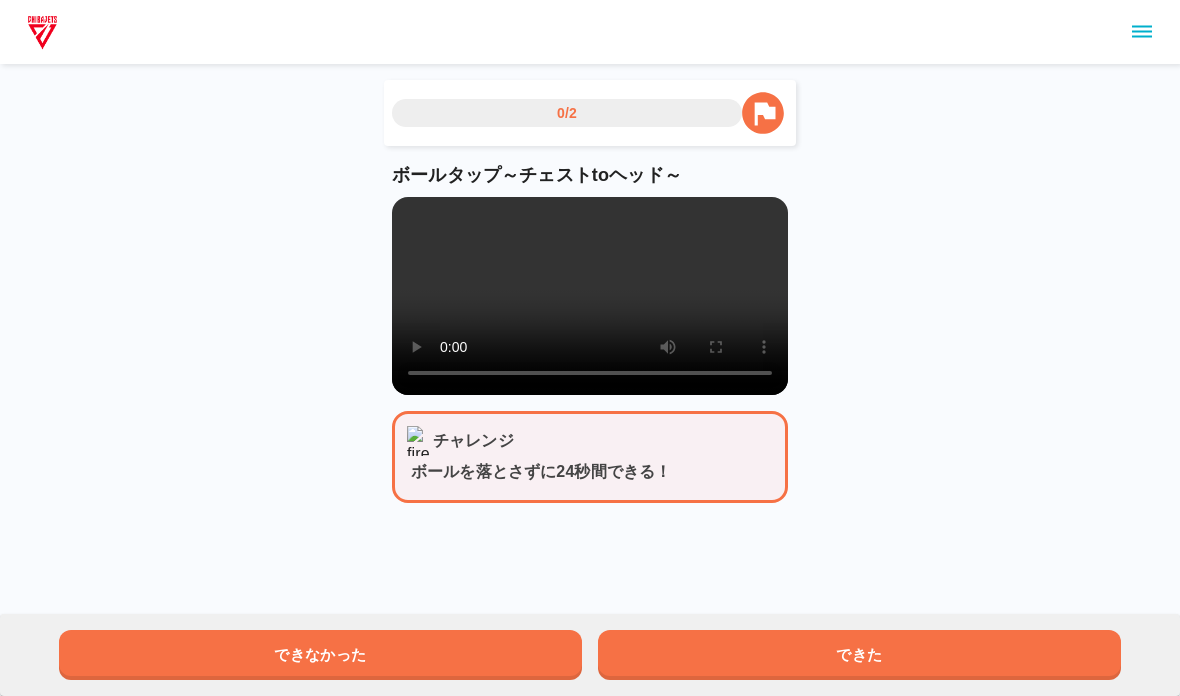 click at bounding box center [590, 296] 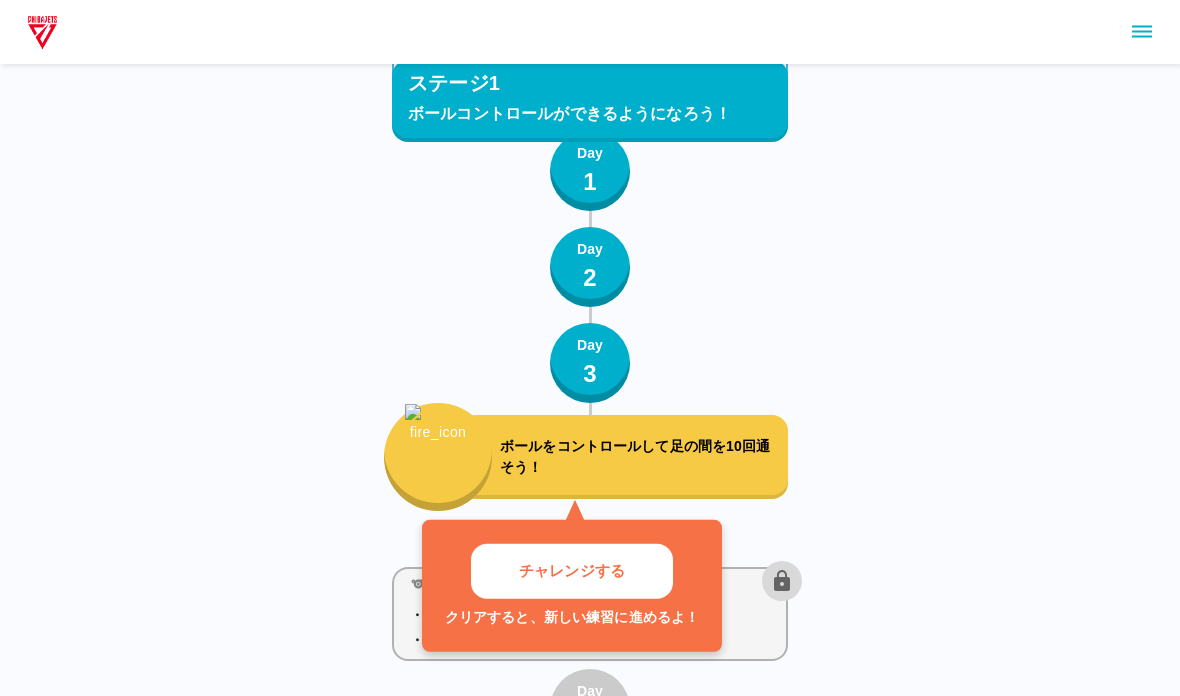 scroll, scrollTop: 1222, scrollLeft: 0, axis: vertical 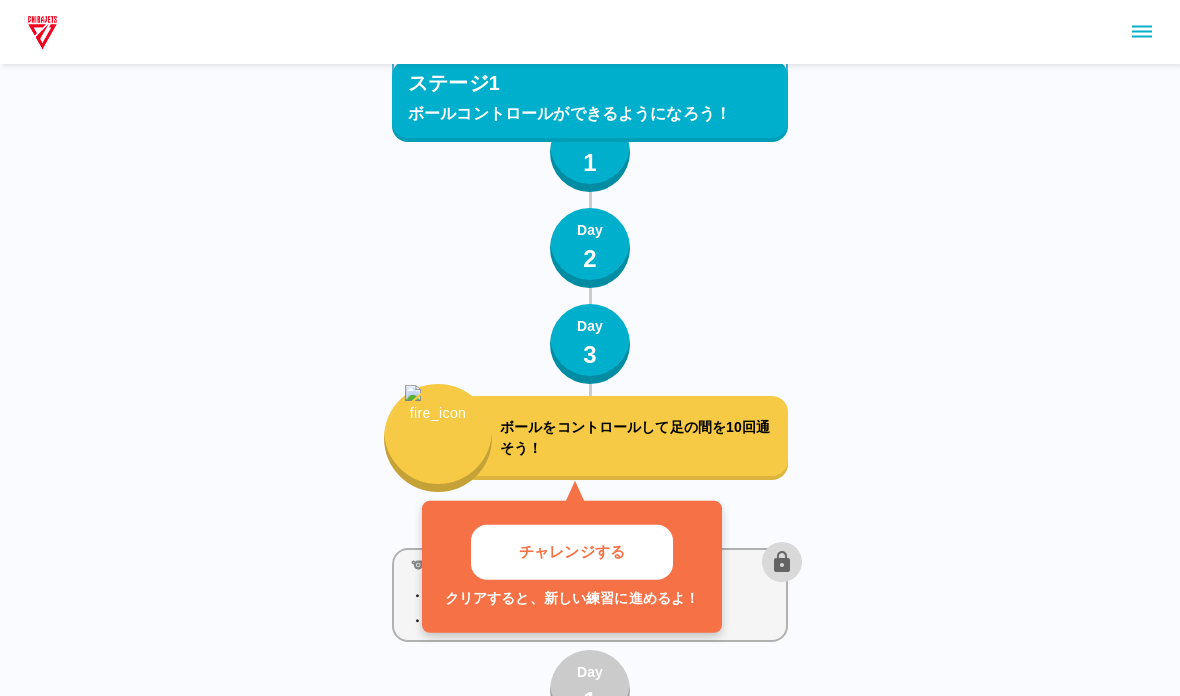 click on "チャレンジする" at bounding box center [572, 553] 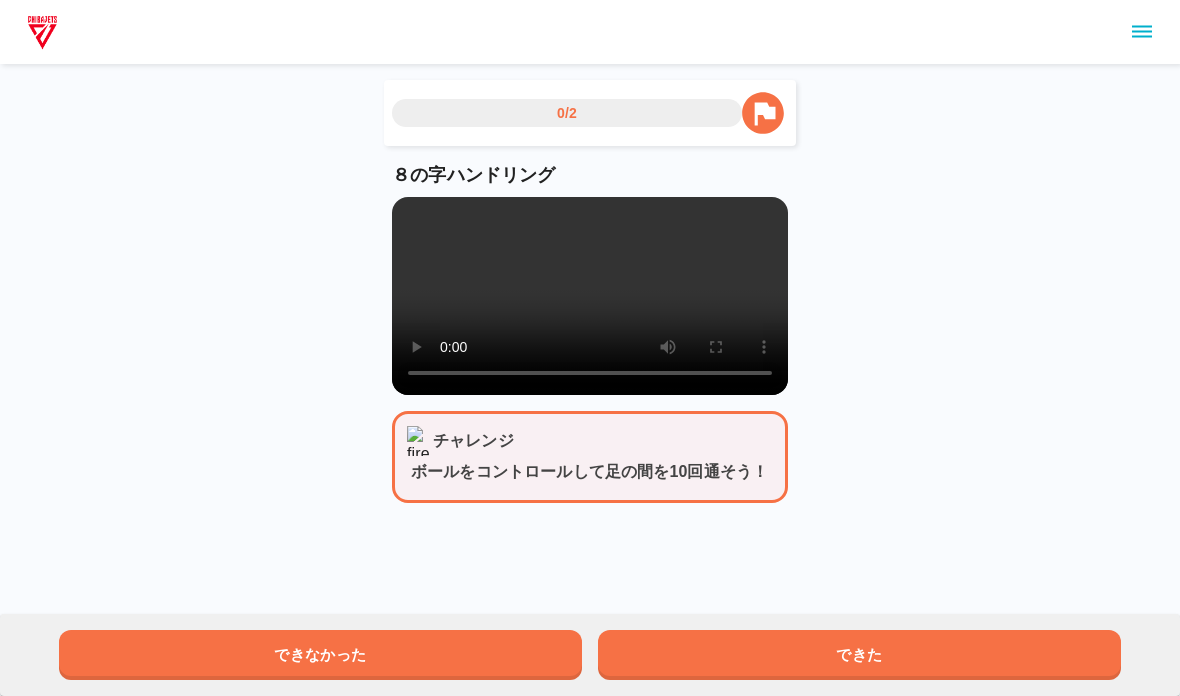 click at bounding box center [590, 296] 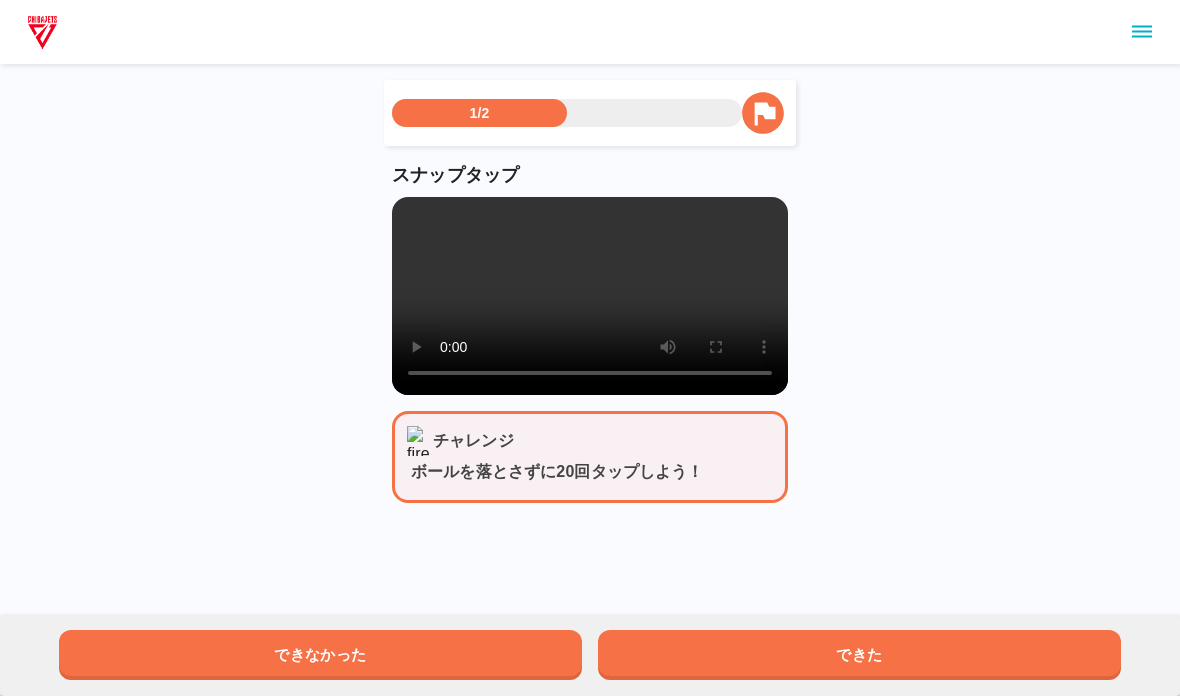 click at bounding box center [590, 296] 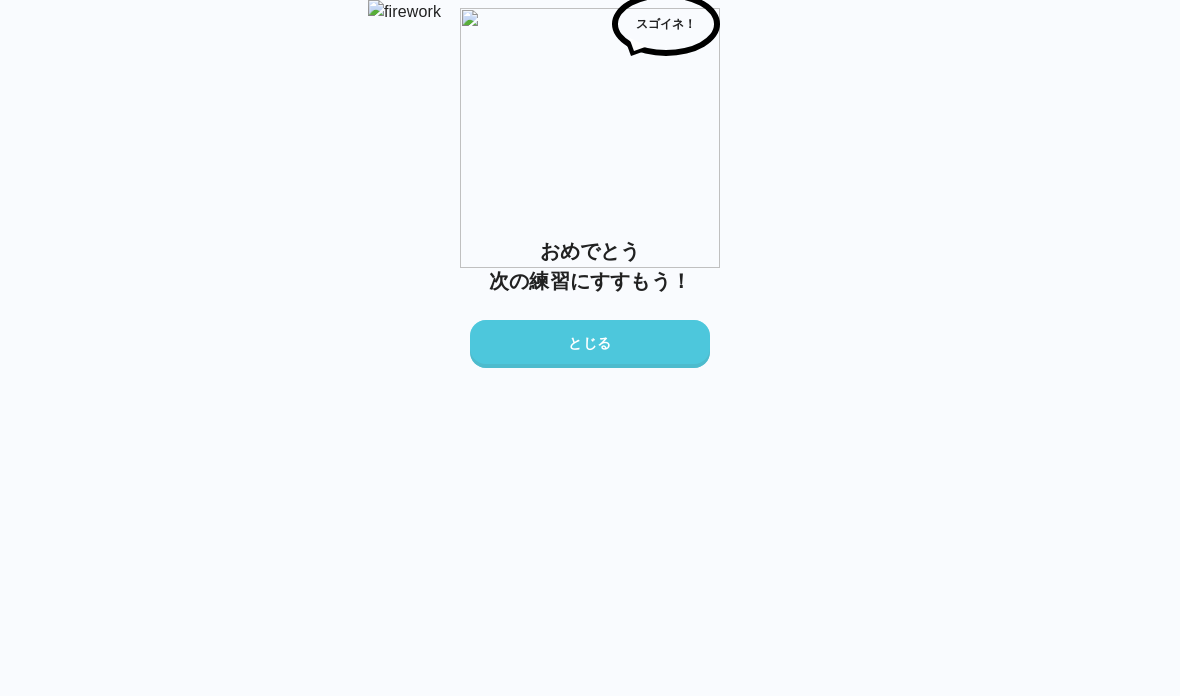 click on "とじる" at bounding box center (590, 344) 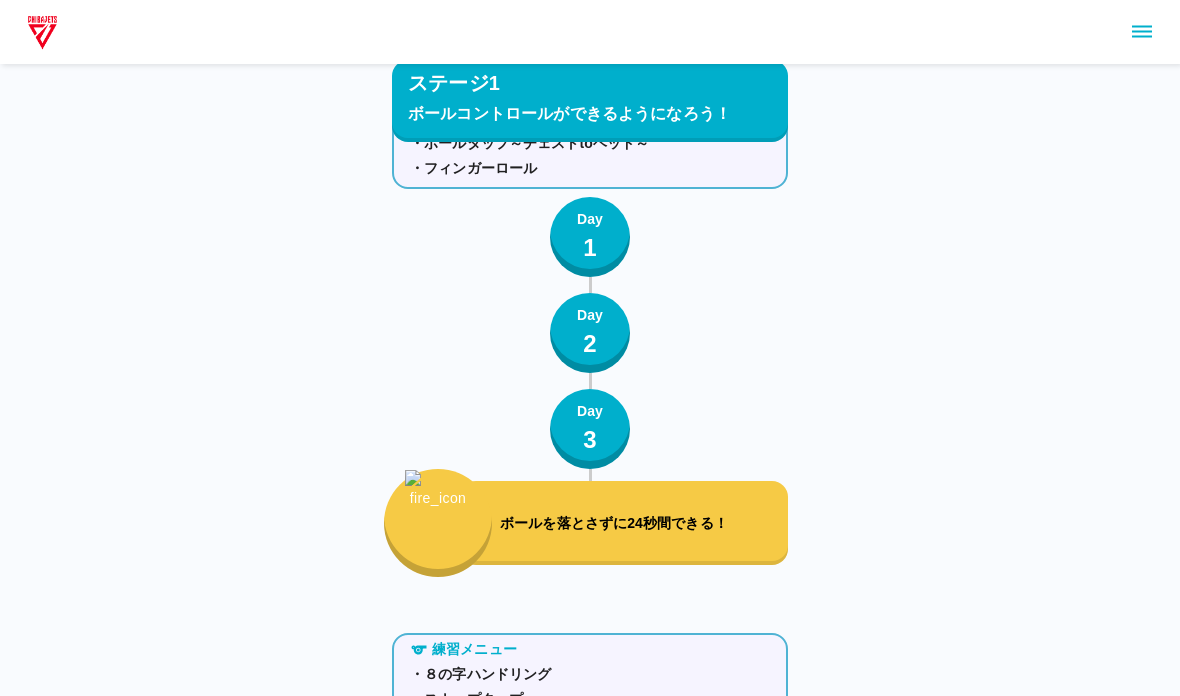 scroll, scrollTop: 1558, scrollLeft: 0, axis: vertical 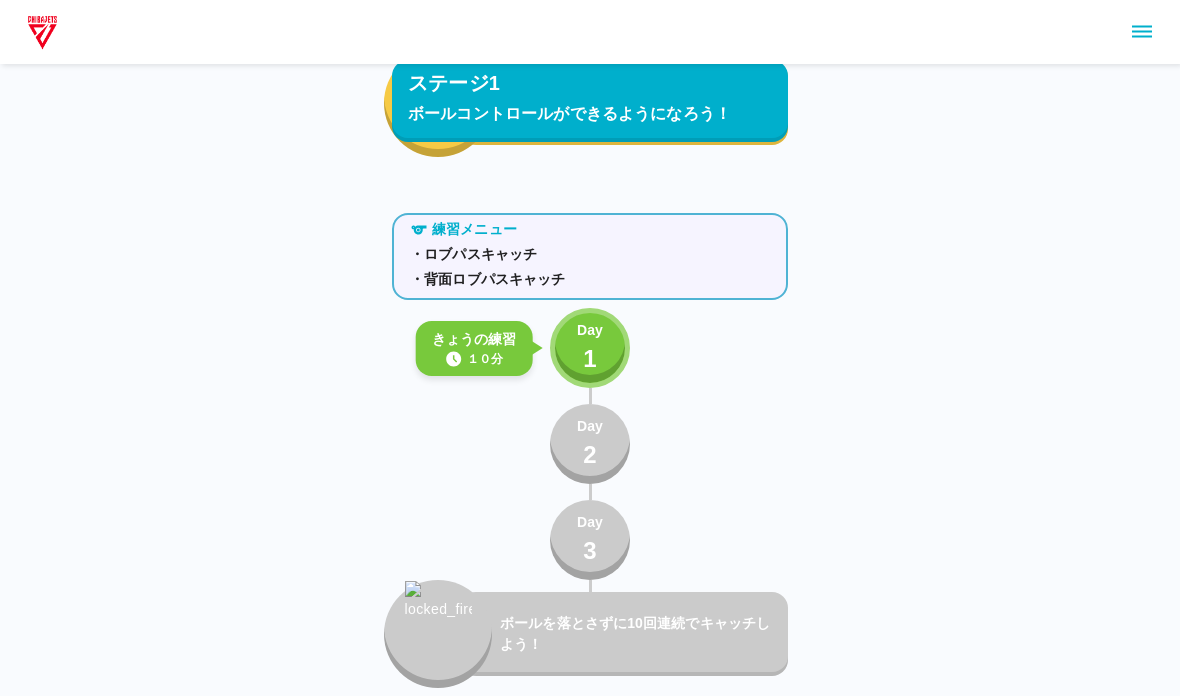 click on "Day 1" at bounding box center (590, 348) 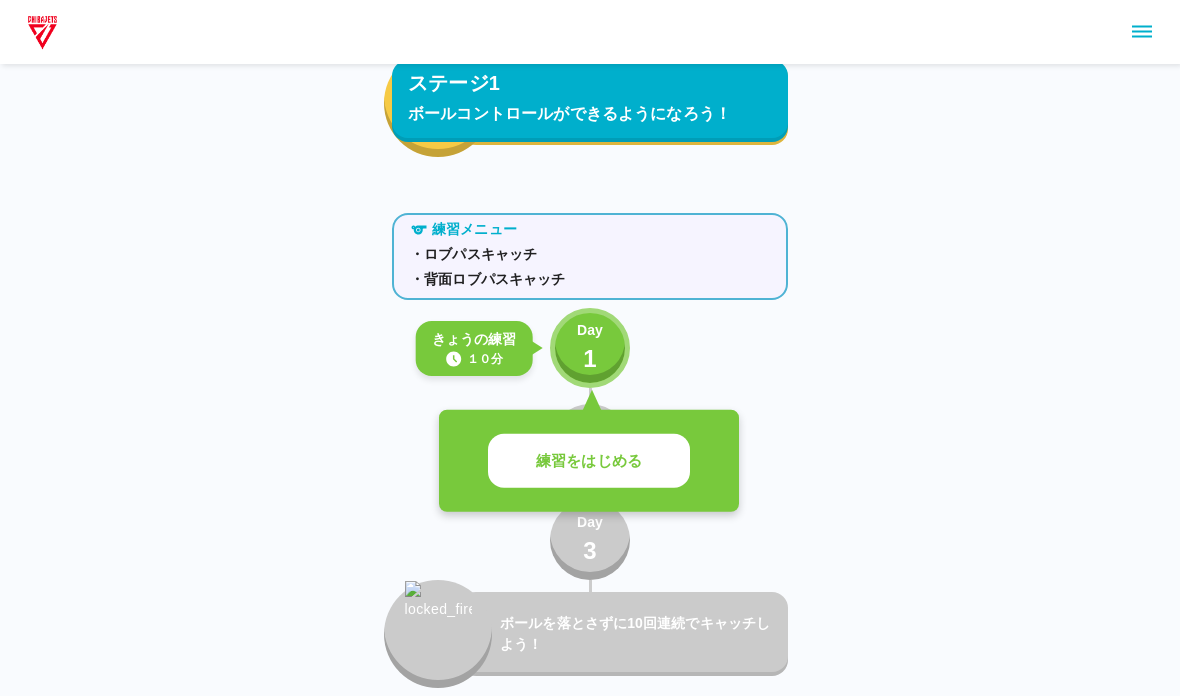 click on "練習をはじめる" at bounding box center (589, 461) 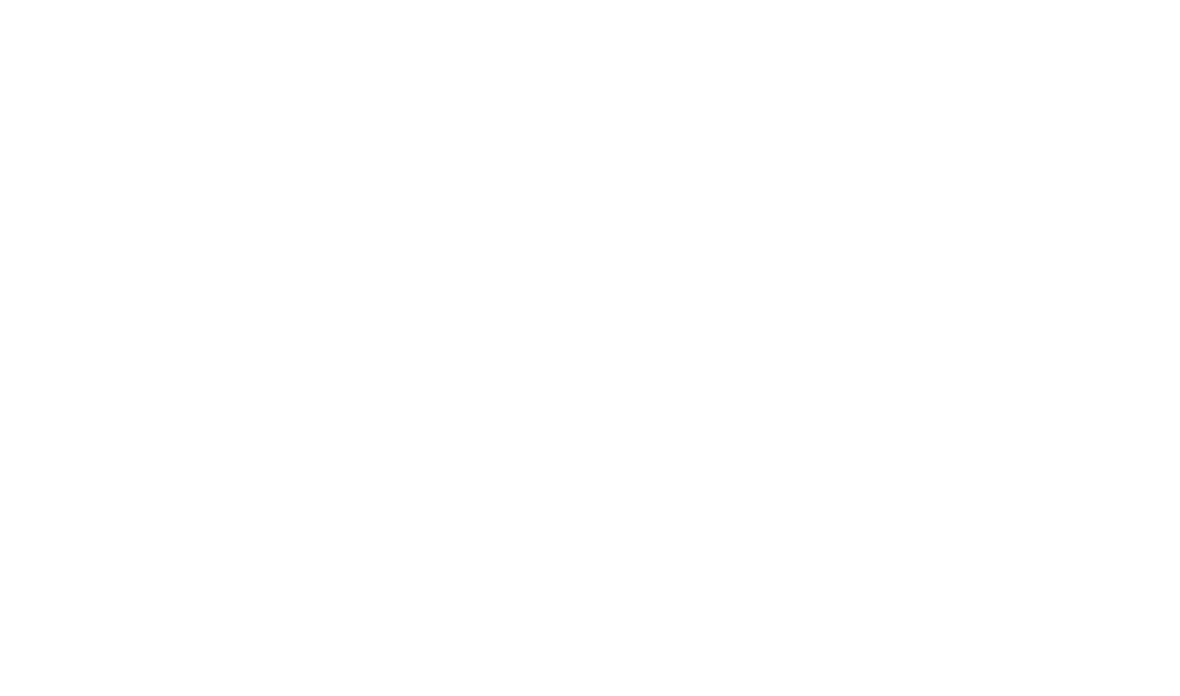 scroll, scrollTop: 0, scrollLeft: 0, axis: both 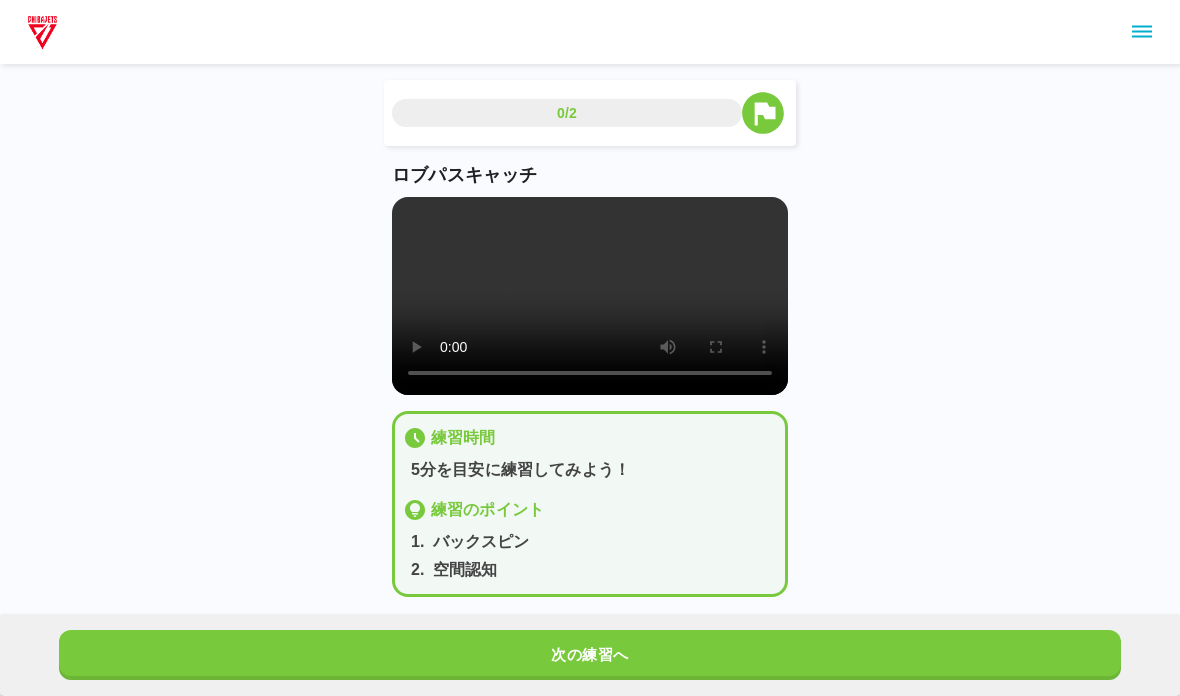 click at bounding box center (590, 296) 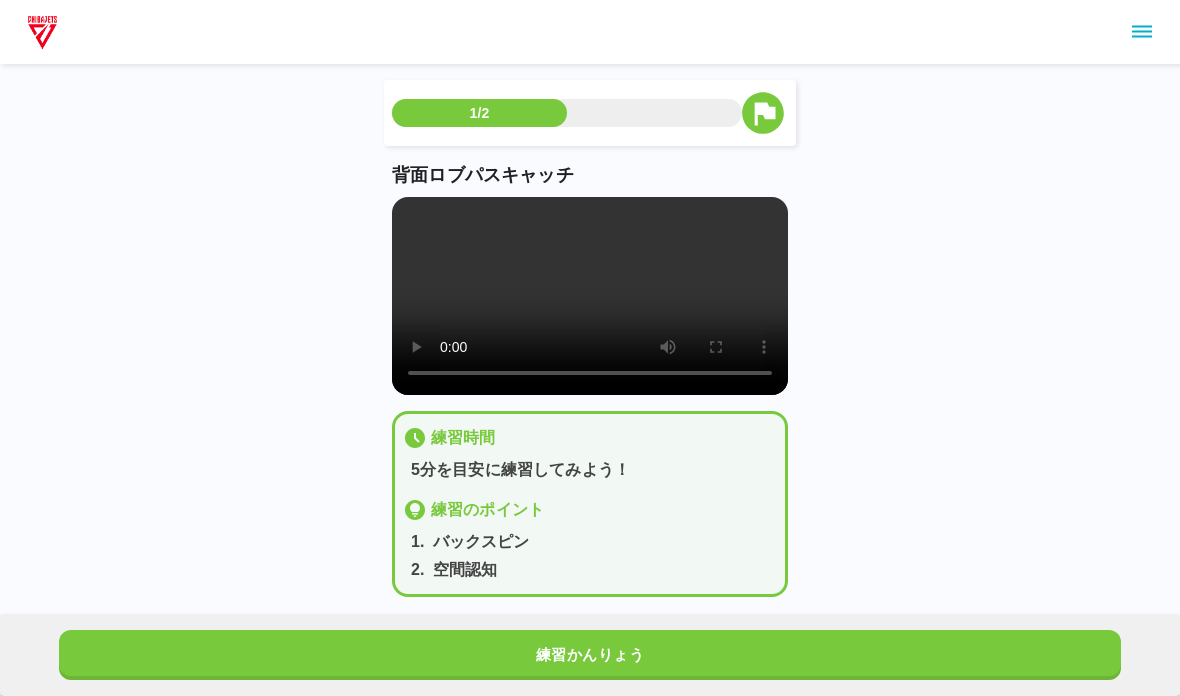 click at bounding box center [590, 296] 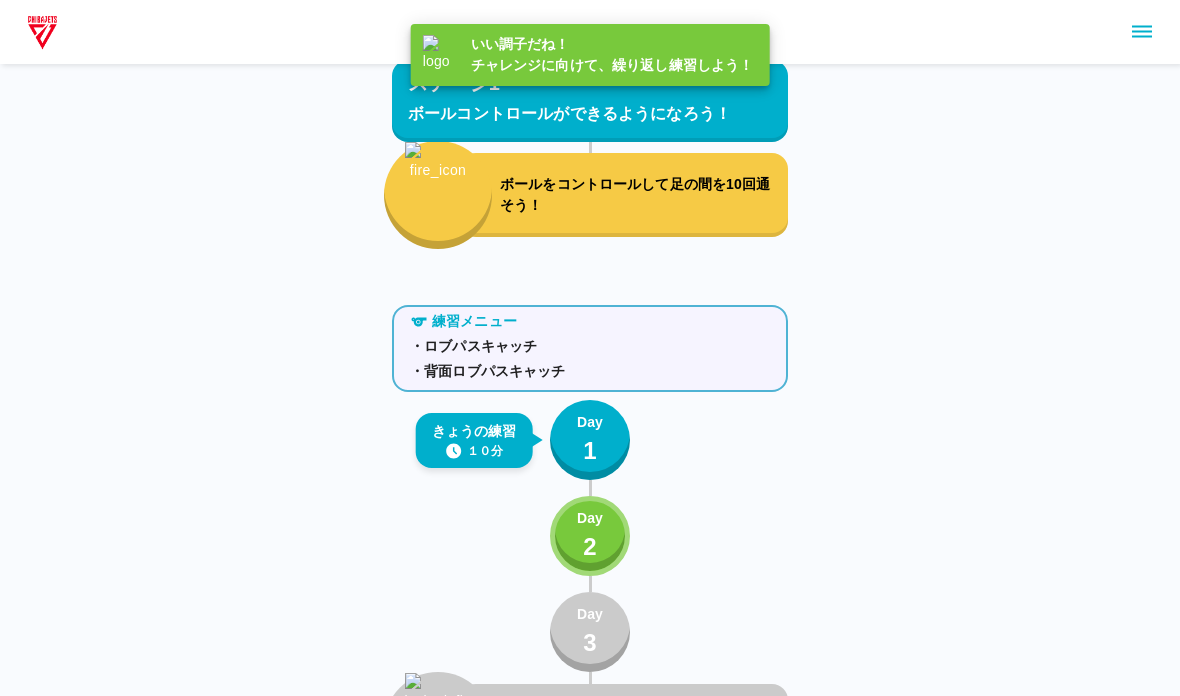scroll, scrollTop: 1558, scrollLeft: 0, axis: vertical 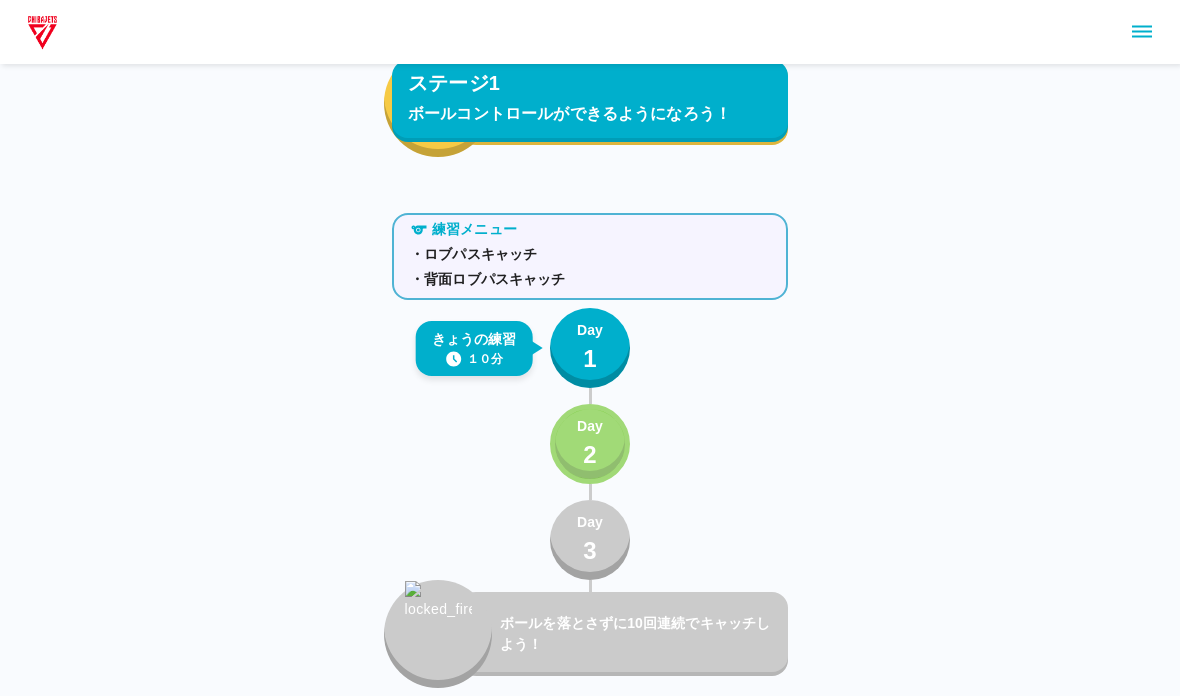 click on "2" at bounding box center (590, 455) 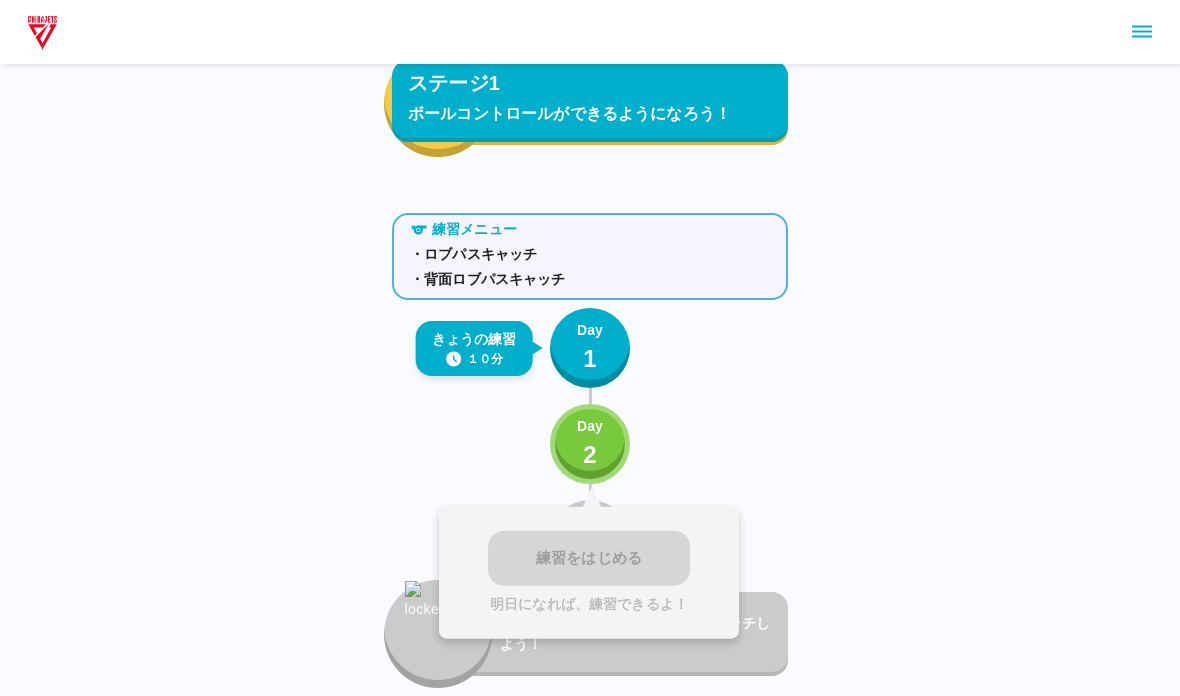 click on "練習をはじめる 明日になれば、練習できるよ！" at bounding box center [589, 573] 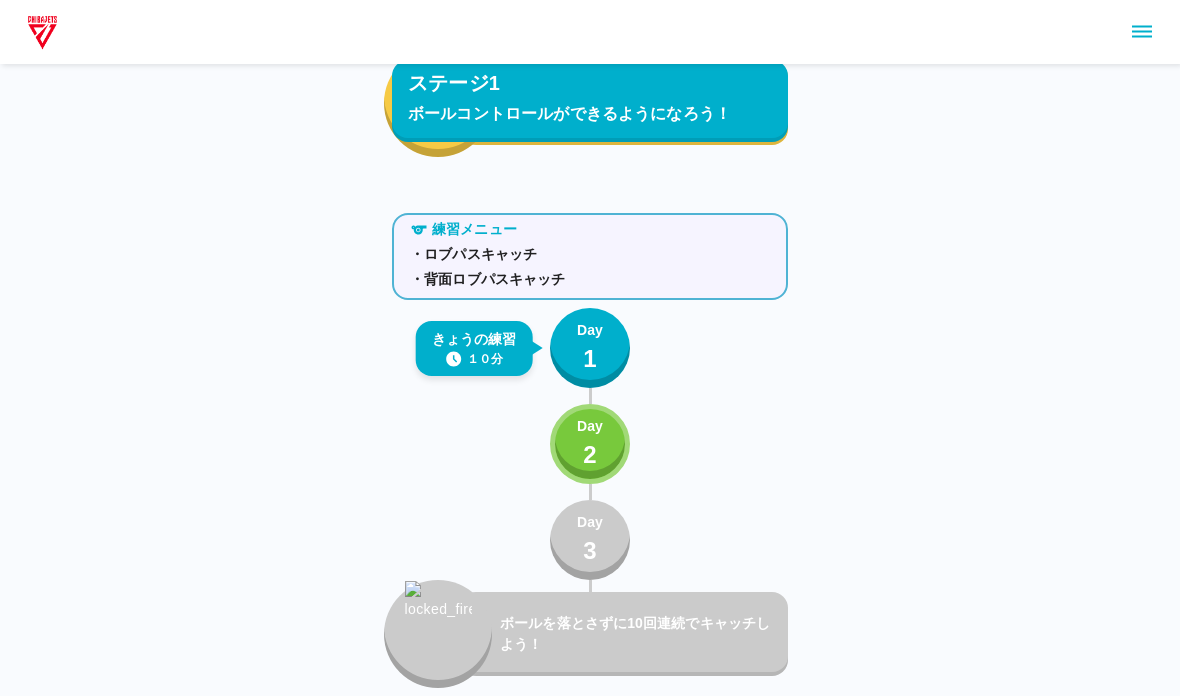 click on "Day 3" at bounding box center [590, 540] 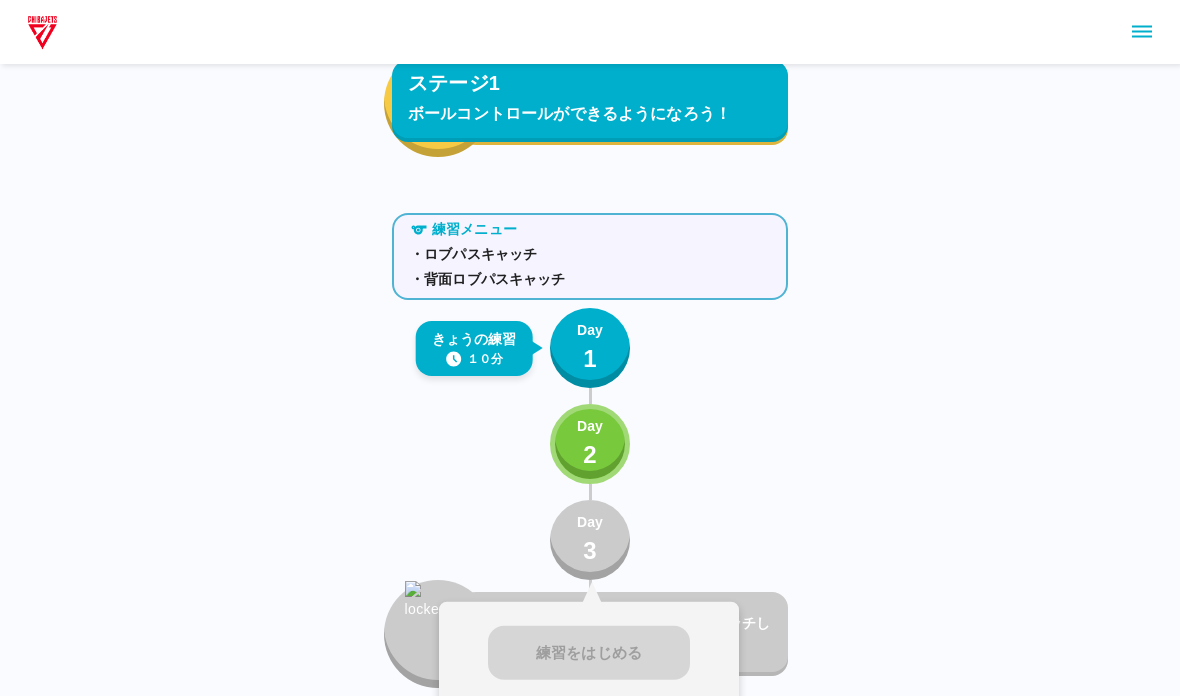 click on "Day 2" at bounding box center [590, 444] 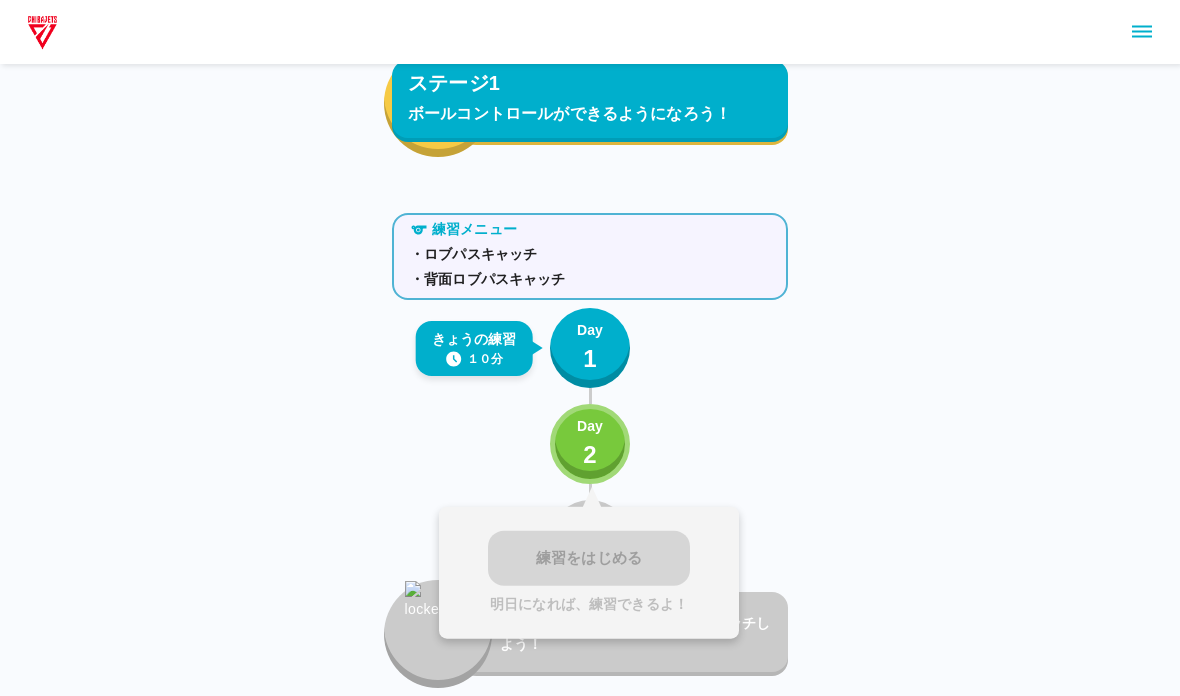 click on "明日になれば、練習できるよ！" at bounding box center [589, 603] 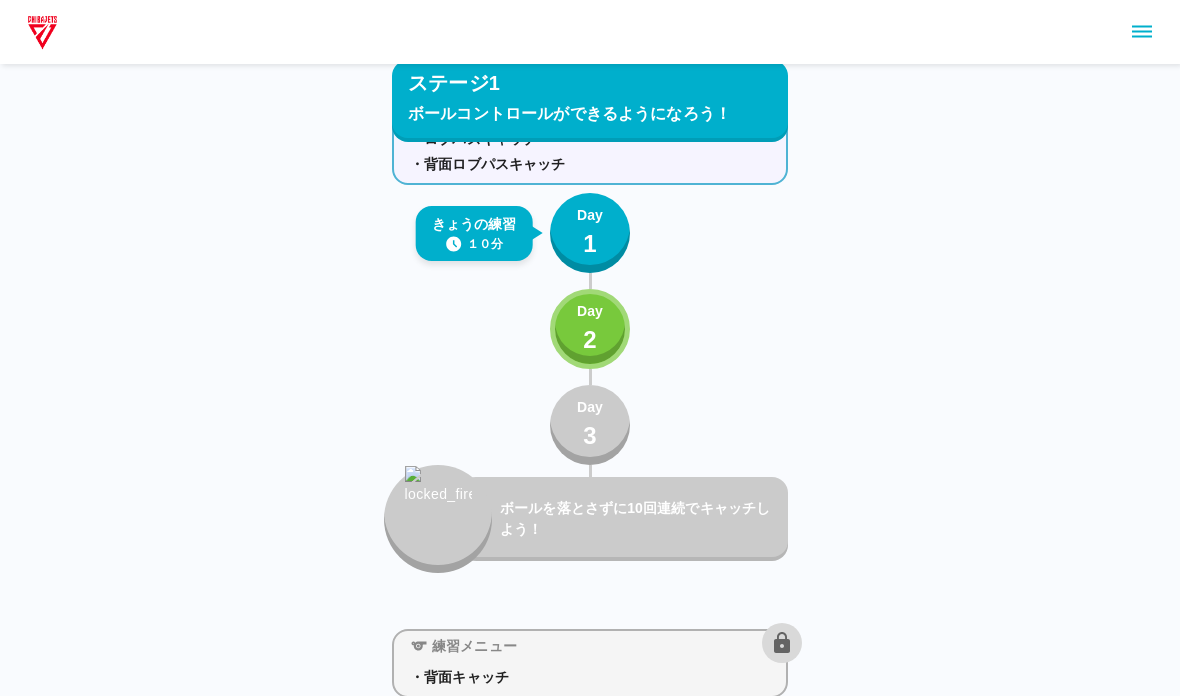 scroll, scrollTop: 1673, scrollLeft: 0, axis: vertical 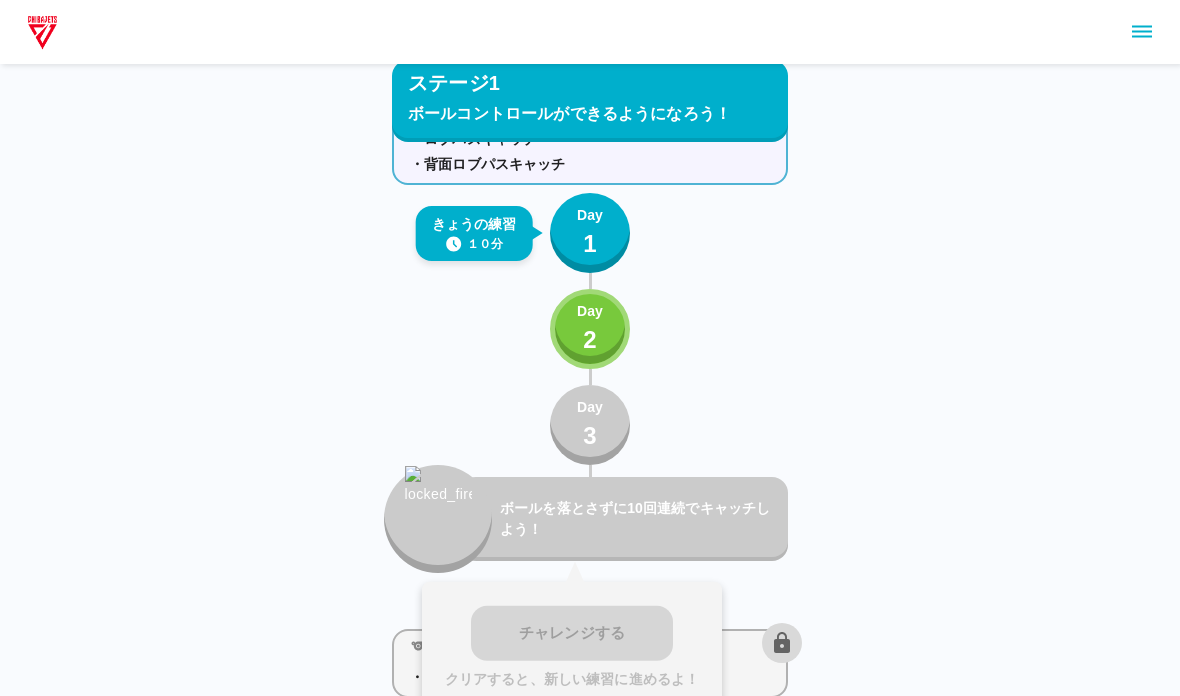 click on "チャレンジする クリアすると、新しい練習に進めるよ！" at bounding box center (572, 648) 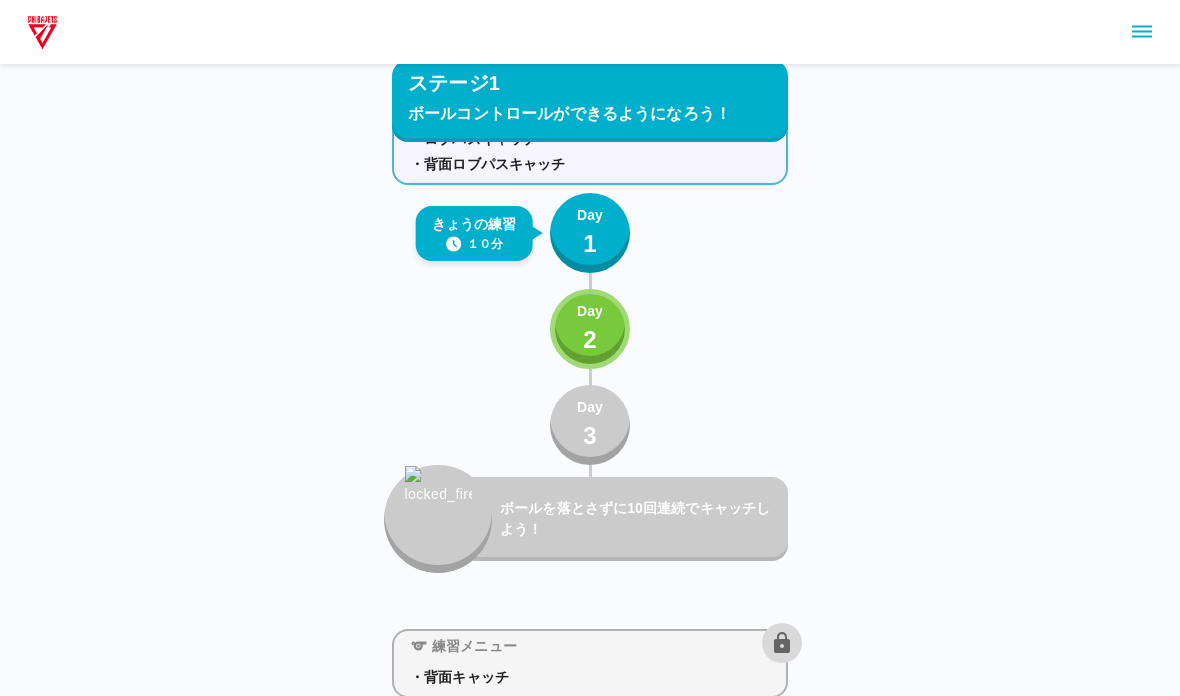 click at bounding box center (438, 507) 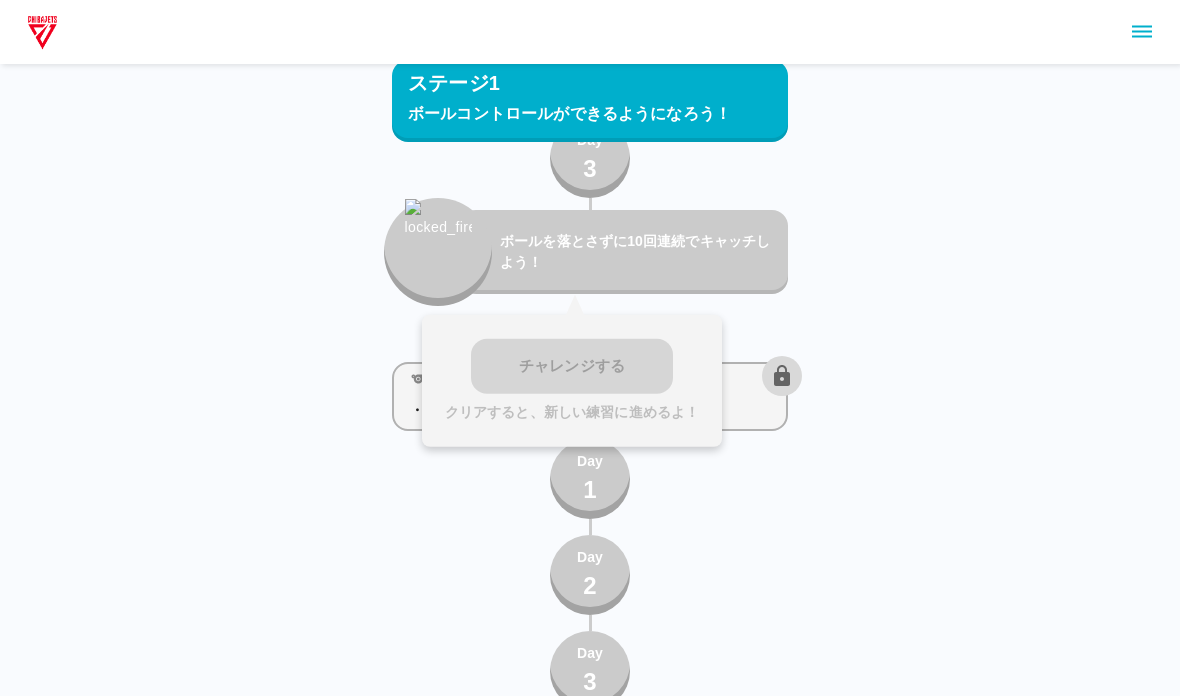 scroll, scrollTop: 1940, scrollLeft: 0, axis: vertical 